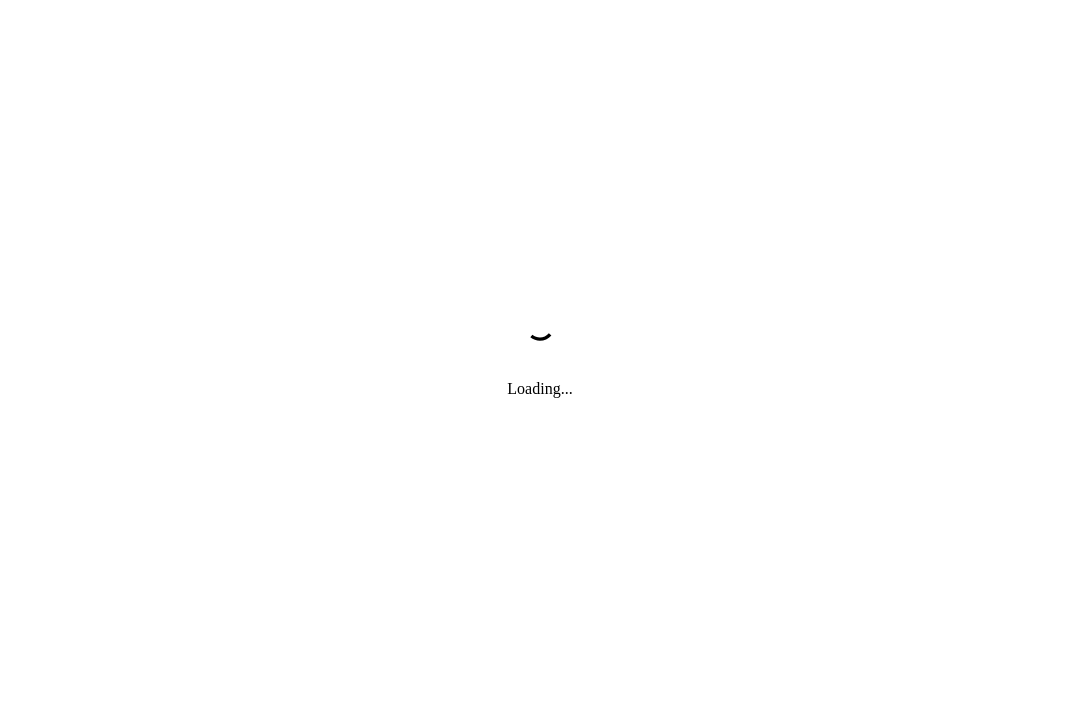 scroll, scrollTop: 0, scrollLeft: 0, axis: both 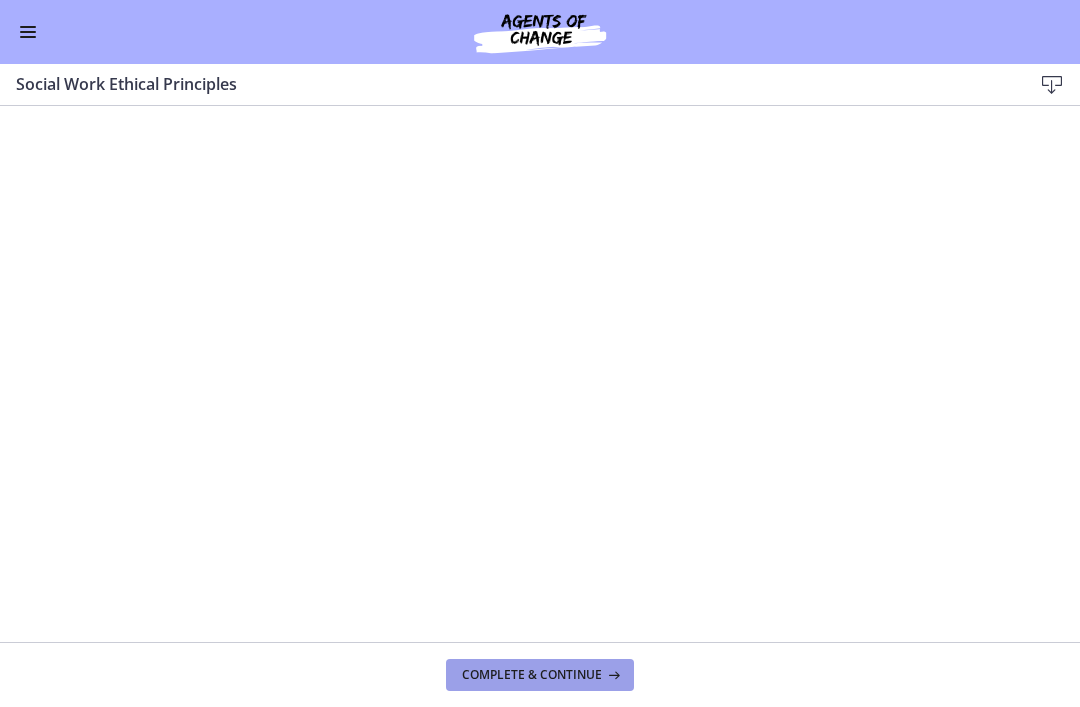 click on "Complete & continue" at bounding box center (532, 675) 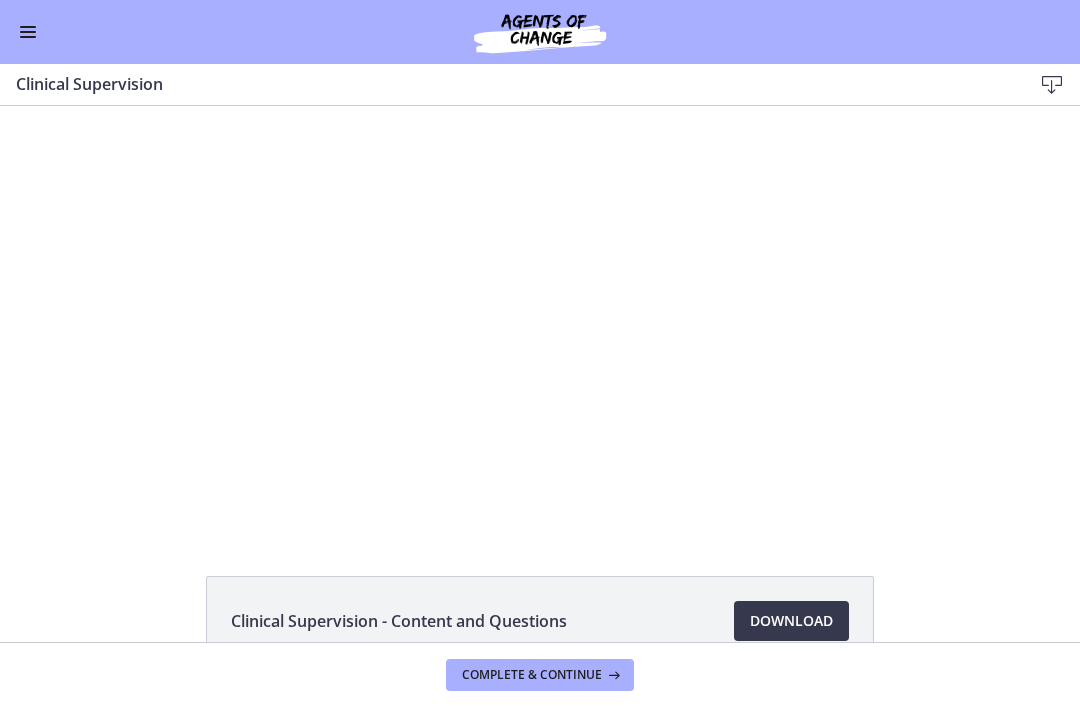 scroll, scrollTop: 0, scrollLeft: 0, axis: both 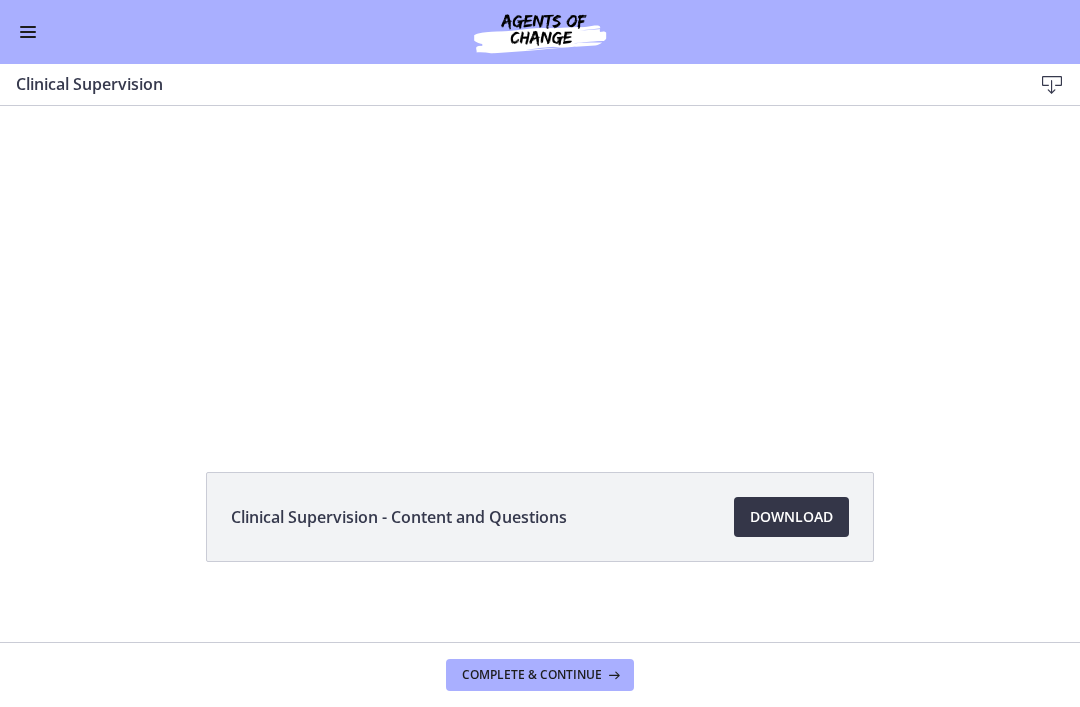 click on "Download
Opens in a new window" at bounding box center (791, 517) 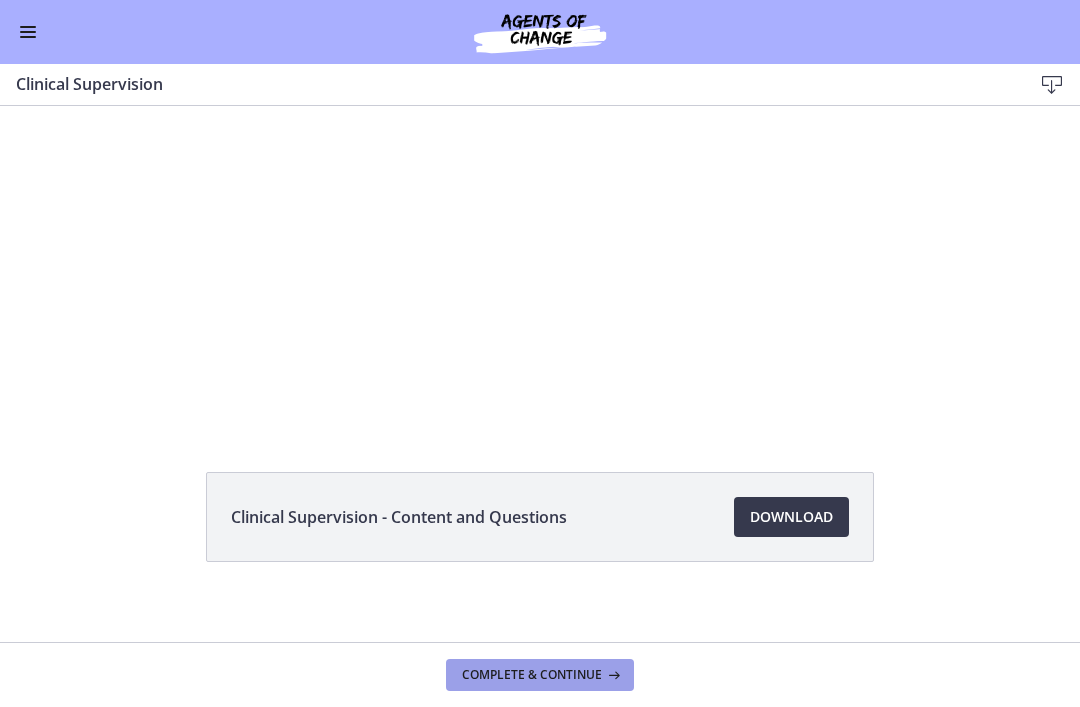 click on "Complete & continue" at bounding box center (540, 675) 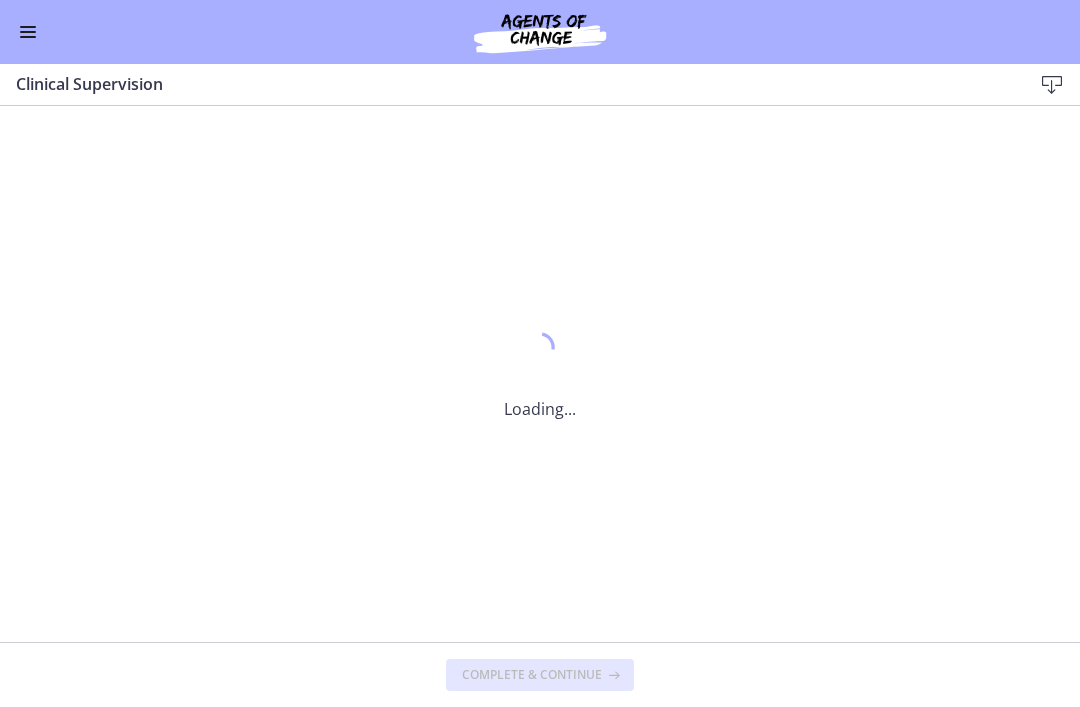 scroll, scrollTop: 0, scrollLeft: 0, axis: both 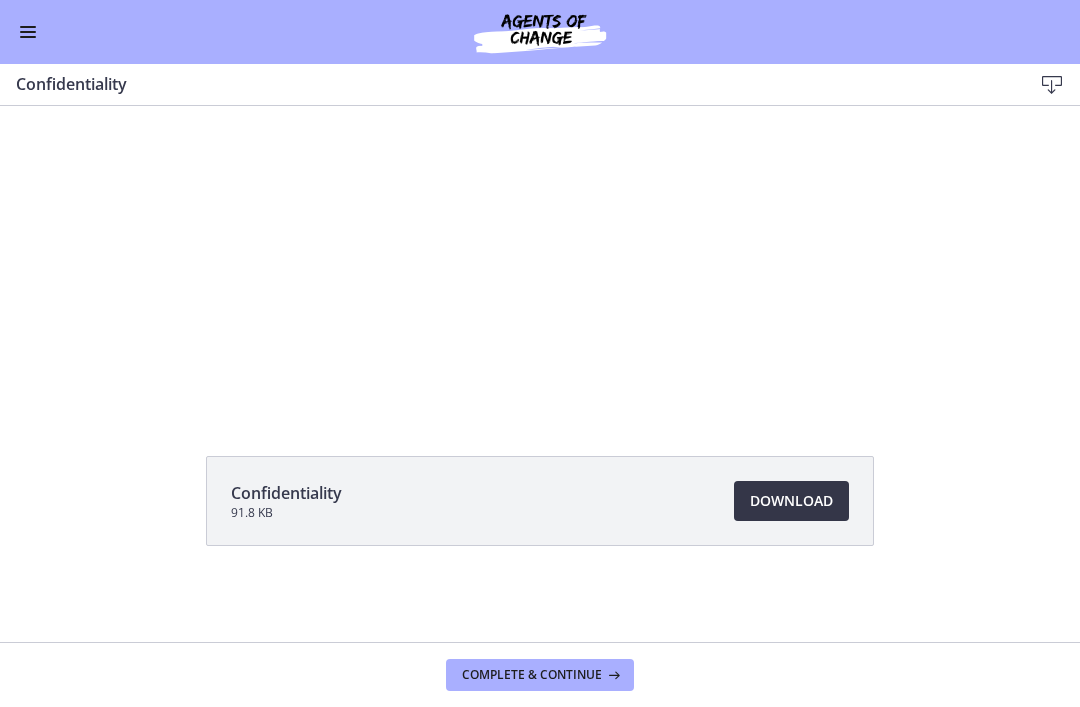 click on "Download
Opens in a new window" at bounding box center (791, 501) 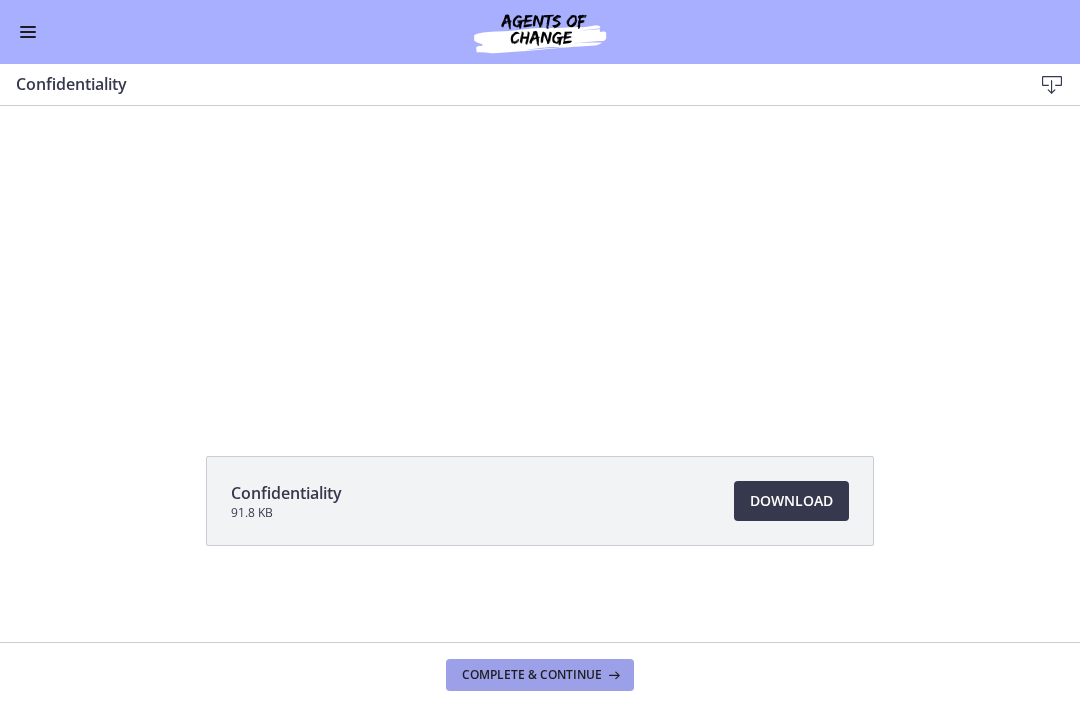 click on "Complete & continue" at bounding box center [540, 675] 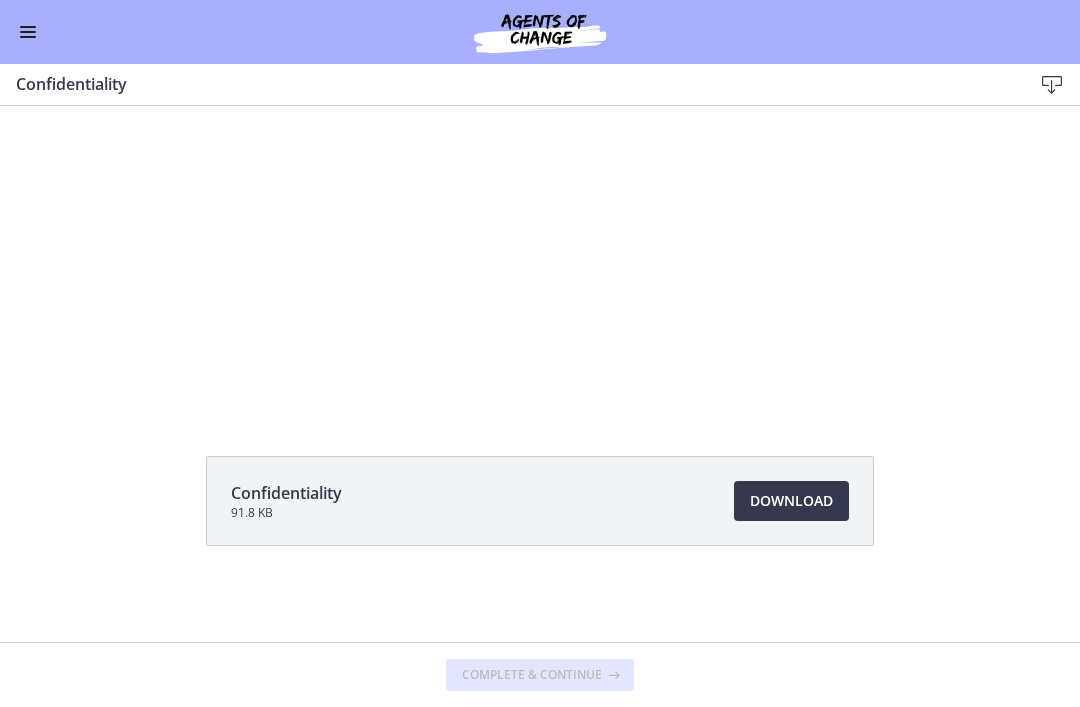 scroll, scrollTop: 0, scrollLeft: 0, axis: both 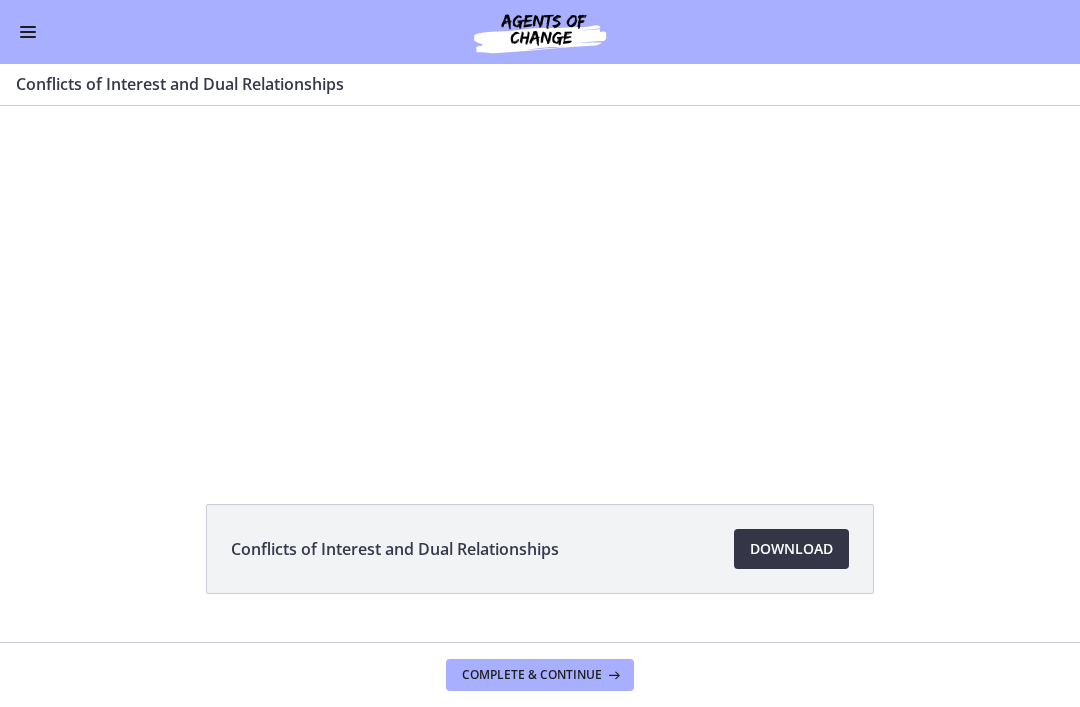 click on "Download
Opens in a new window" at bounding box center [791, 549] 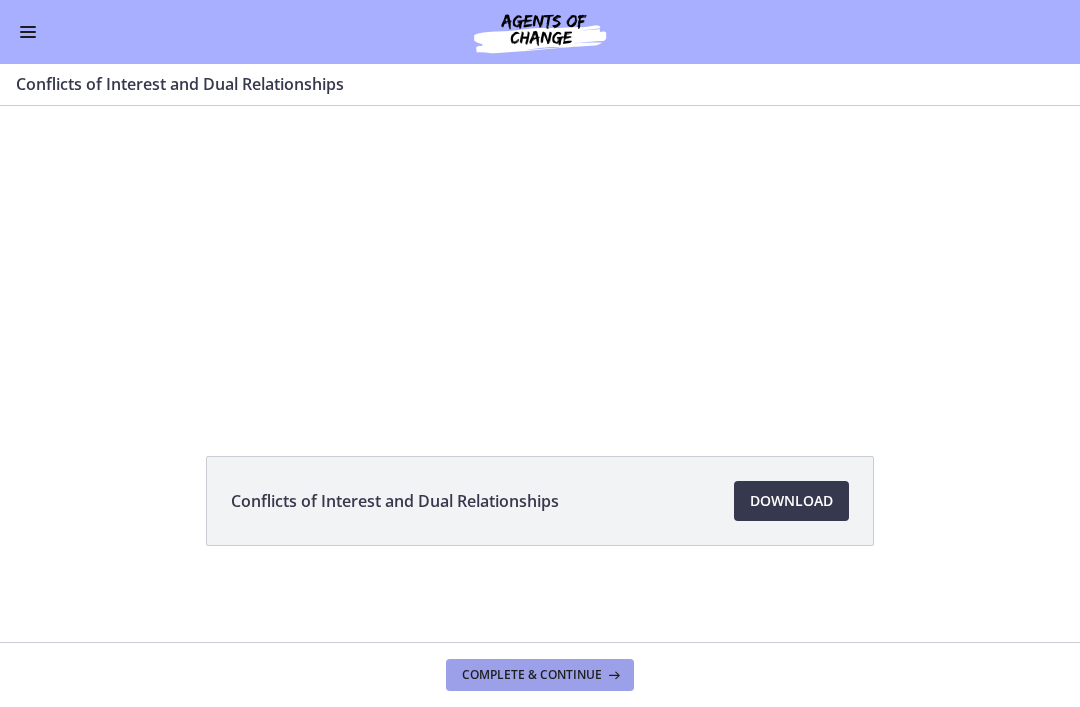 click on "Complete & continue" at bounding box center [532, 675] 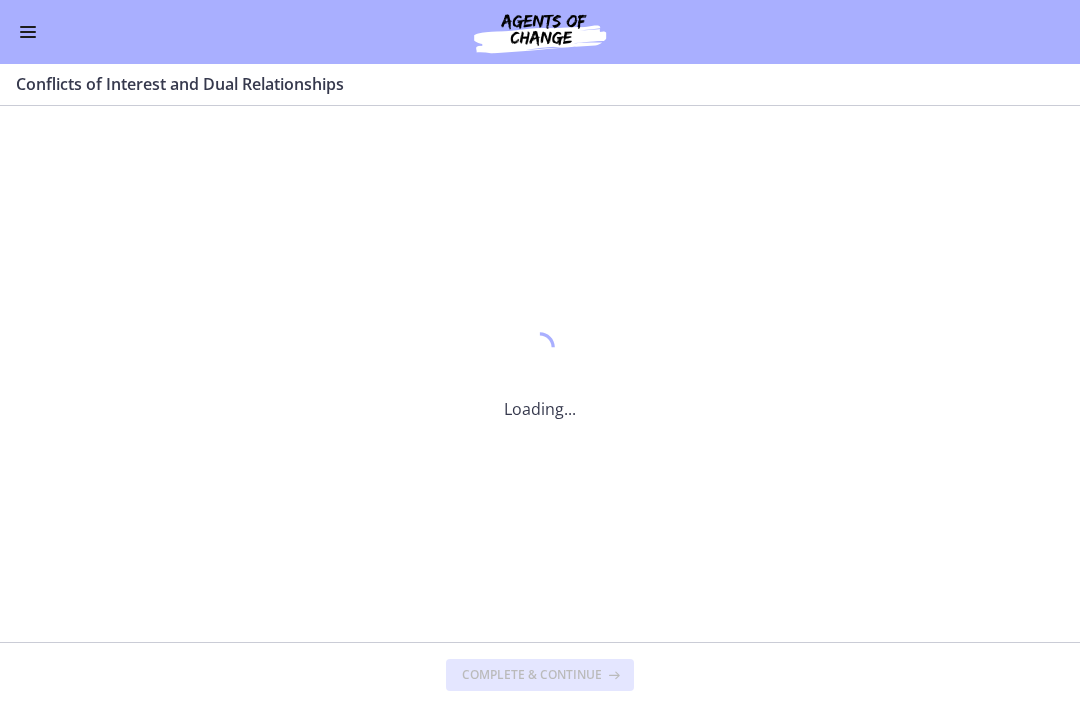 scroll, scrollTop: 0, scrollLeft: 0, axis: both 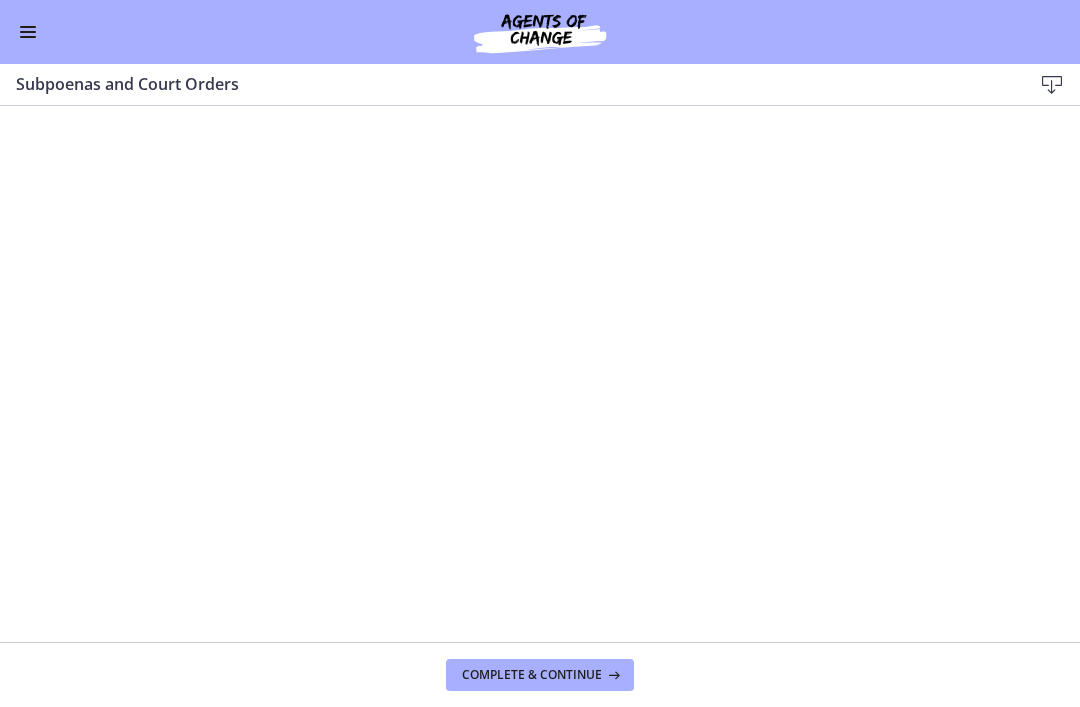 click at bounding box center (1052, 85) 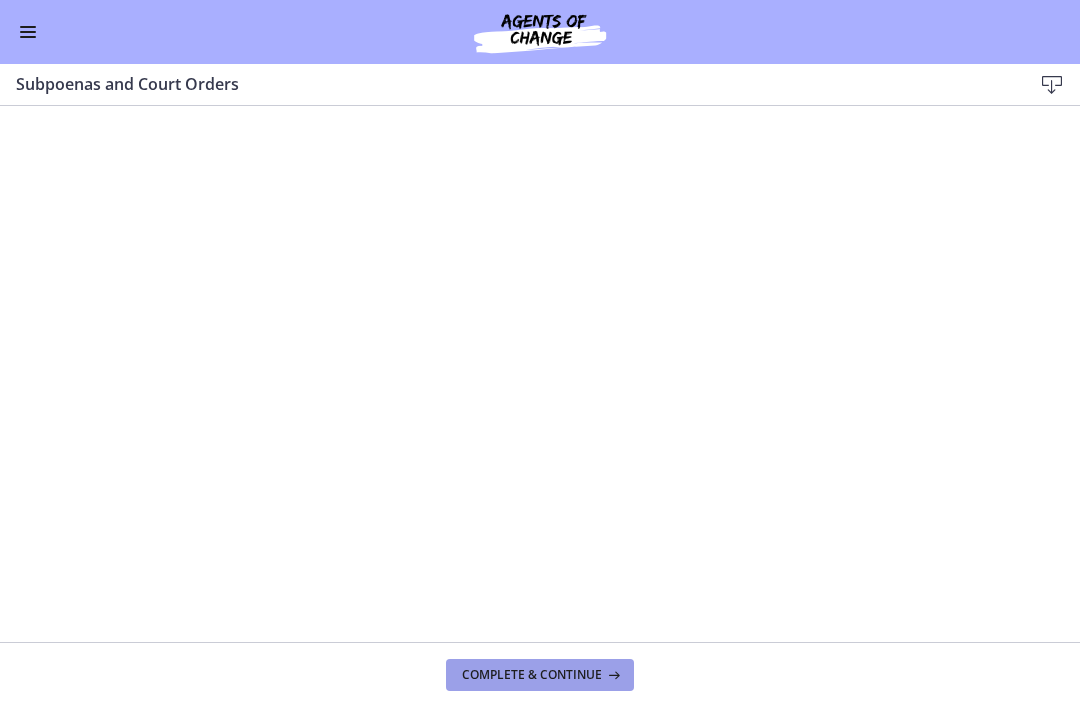 click on "Complete & continue" at bounding box center (540, 675) 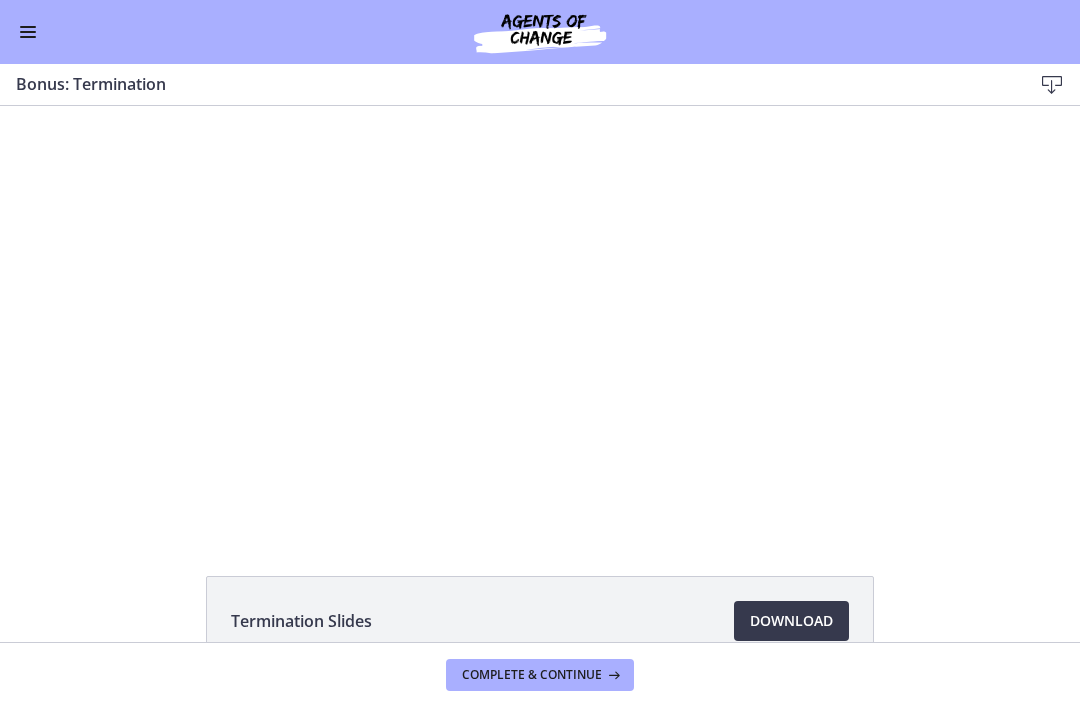 scroll, scrollTop: 0, scrollLeft: 0, axis: both 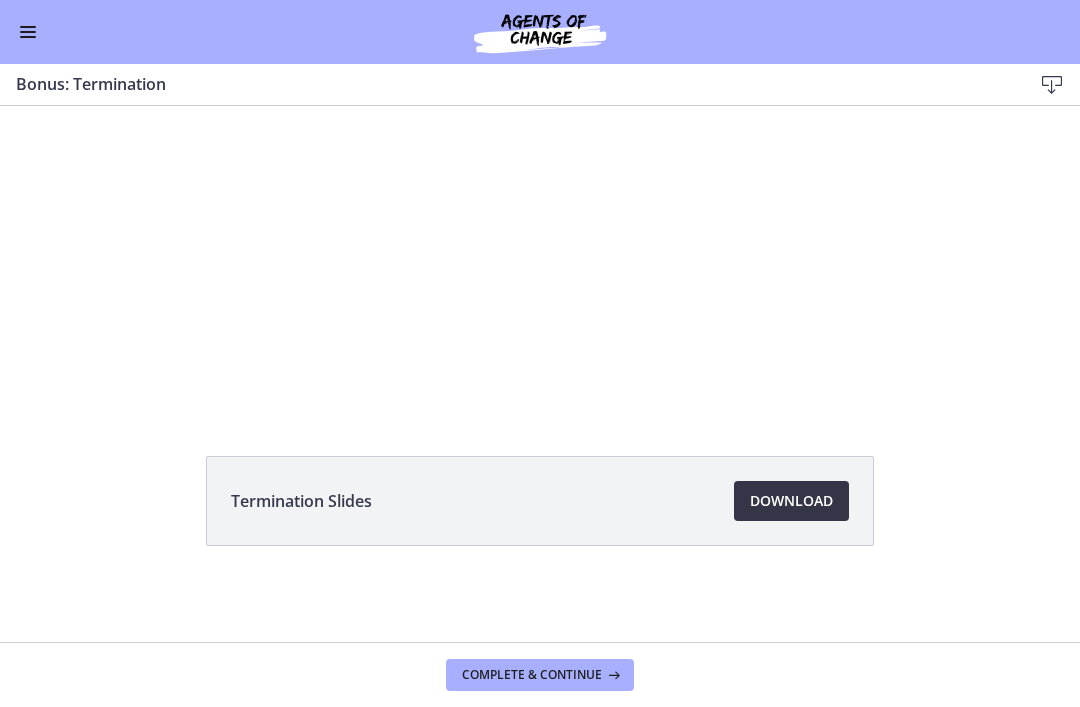 click on "Download
Opens in a new window" at bounding box center [791, 501] 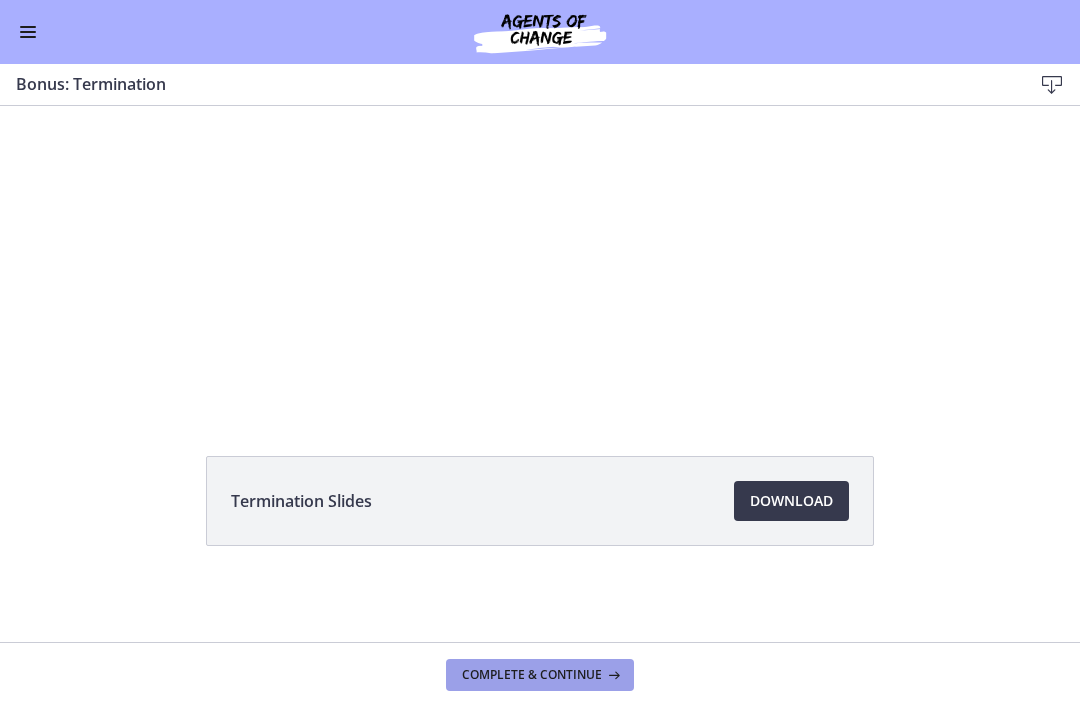 click on "Complete & continue" at bounding box center [540, 675] 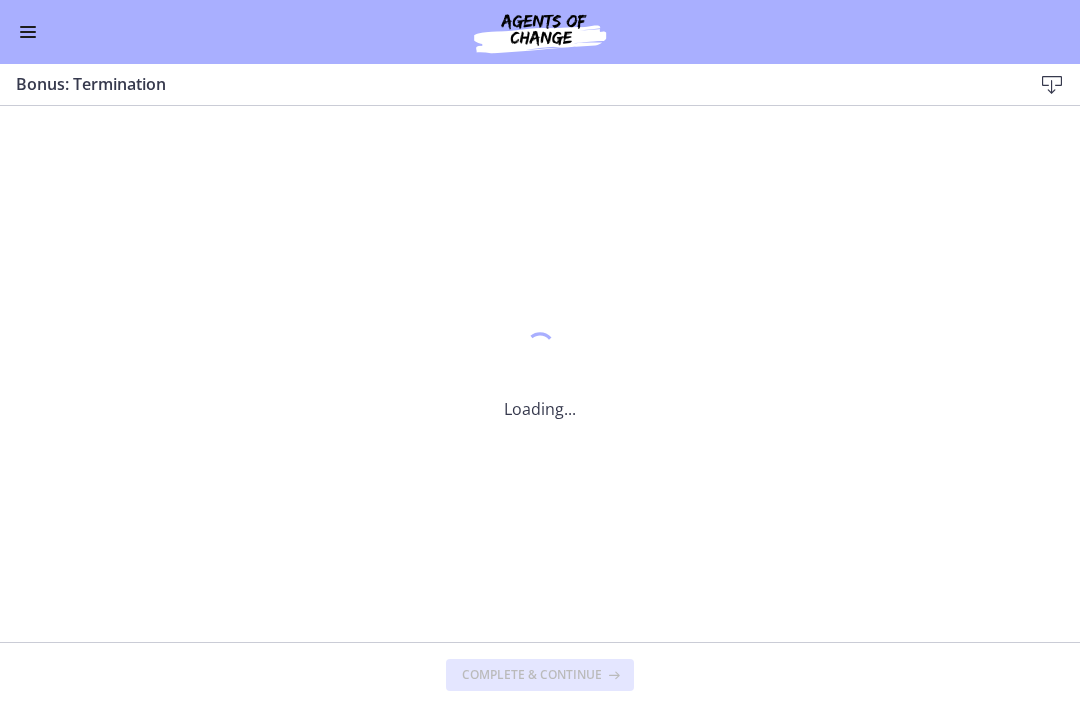 scroll, scrollTop: 0, scrollLeft: 0, axis: both 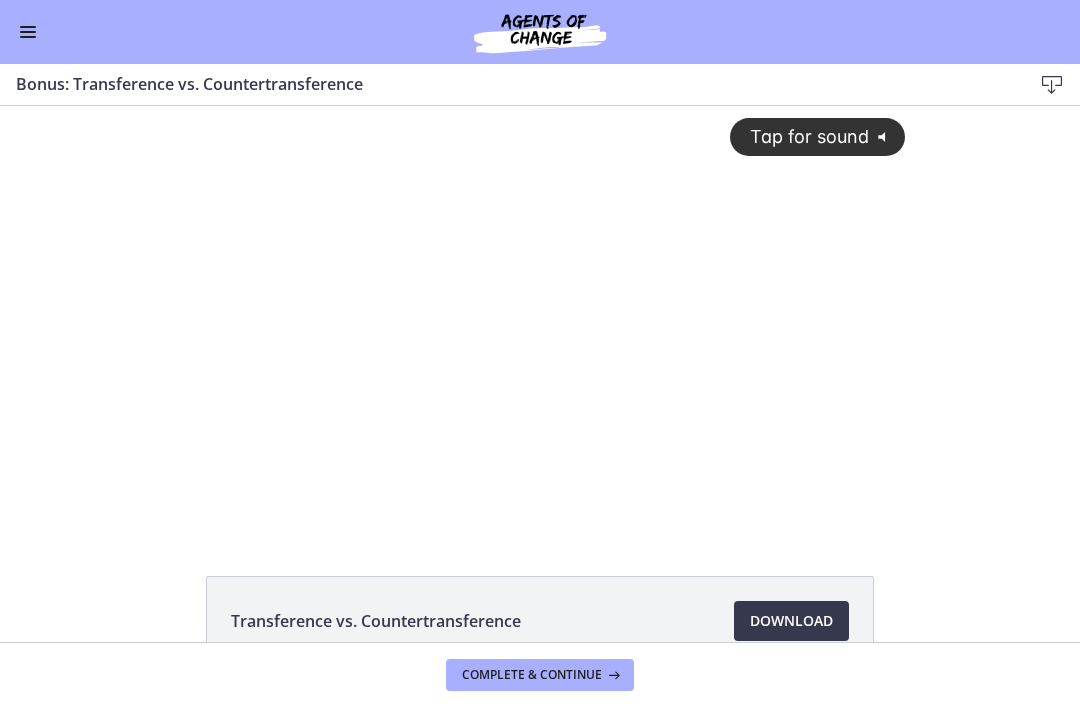 click at bounding box center [28, 32] 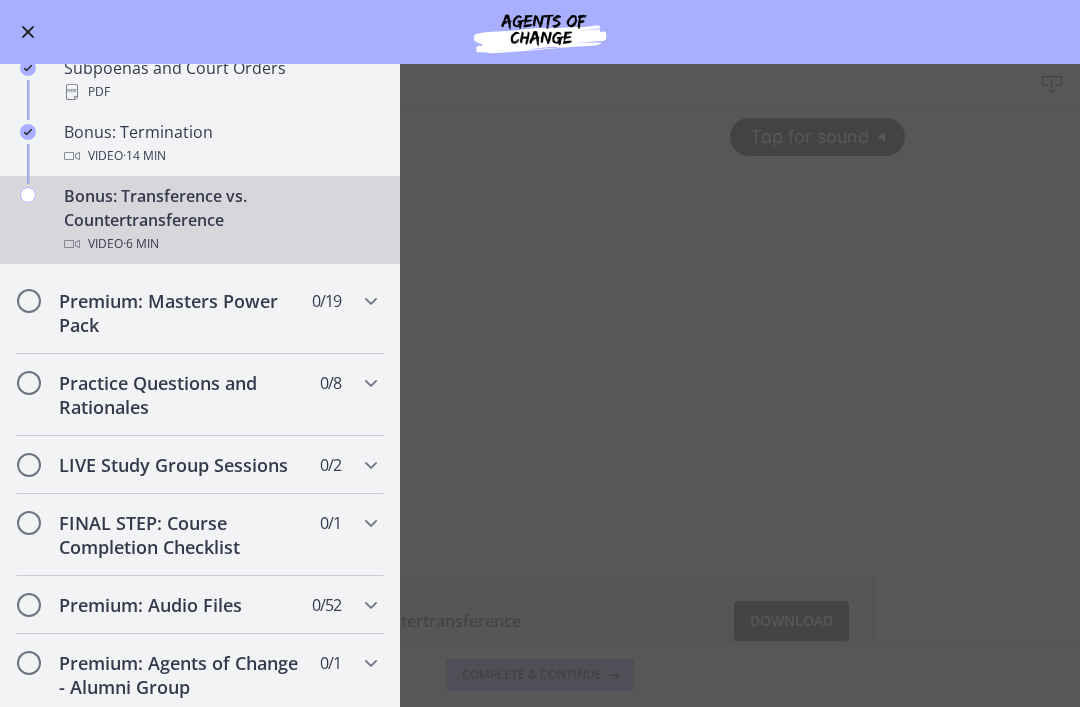 scroll, scrollTop: 1202, scrollLeft: 0, axis: vertical 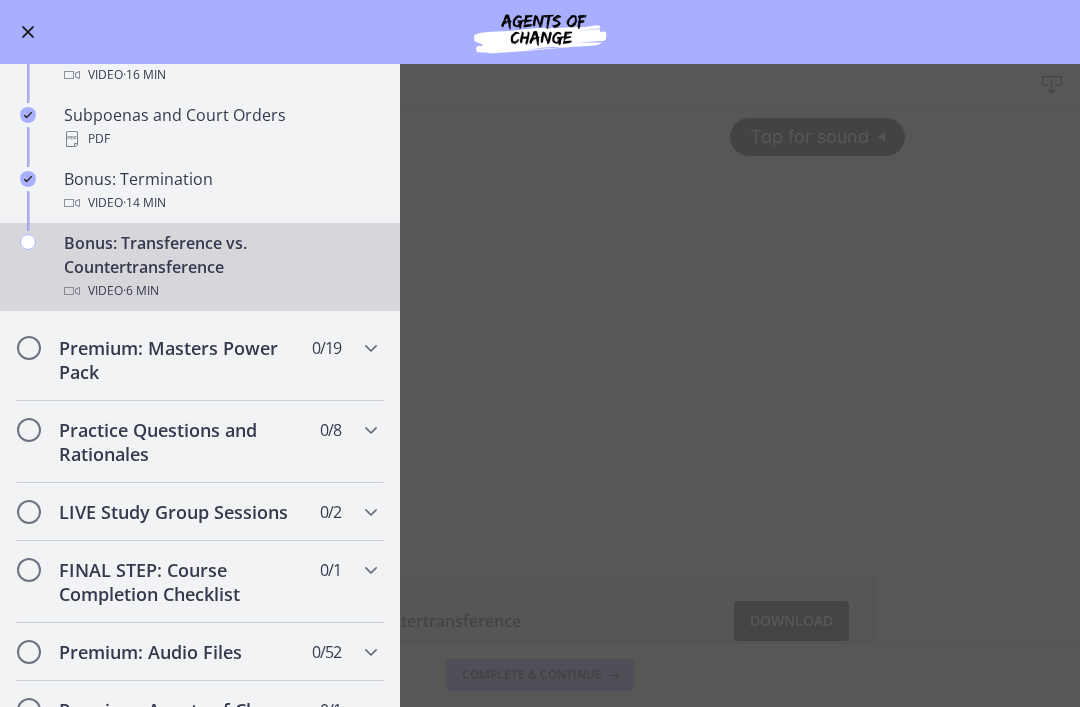 click on "Bonus: Transference vs. Countertransference
Download
Enable fullscreen
Transference vs. Countertransference
Download
Opens in a new window
Complete & continue" at bounding box center [540, 385] 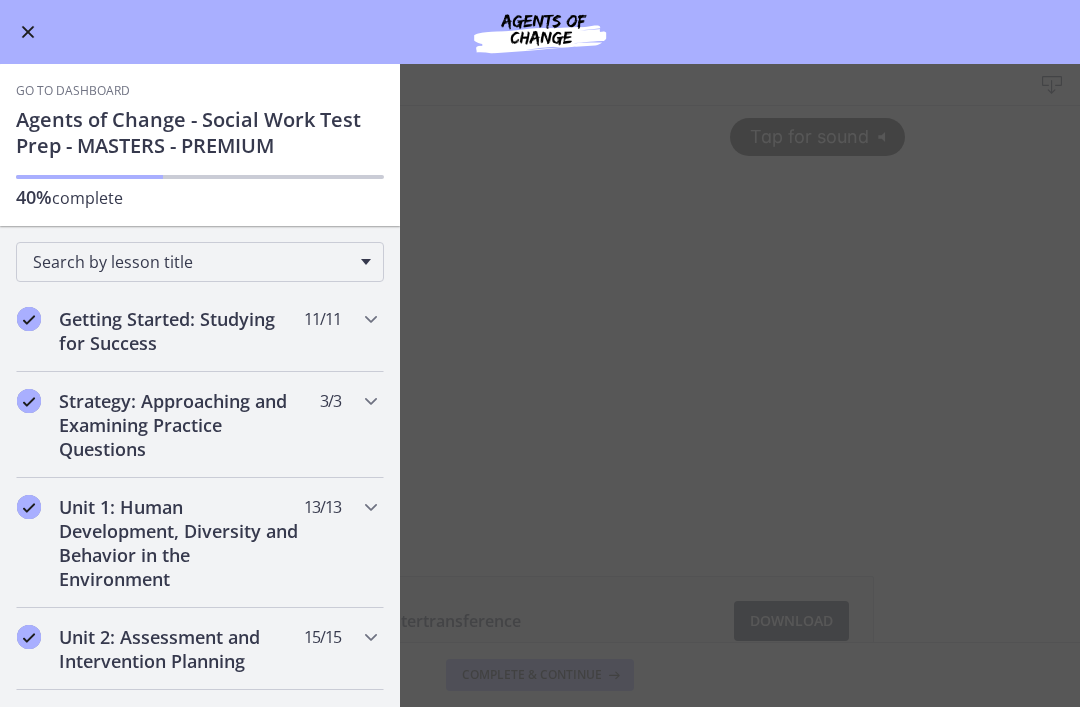click at bounding box center (28, 32) 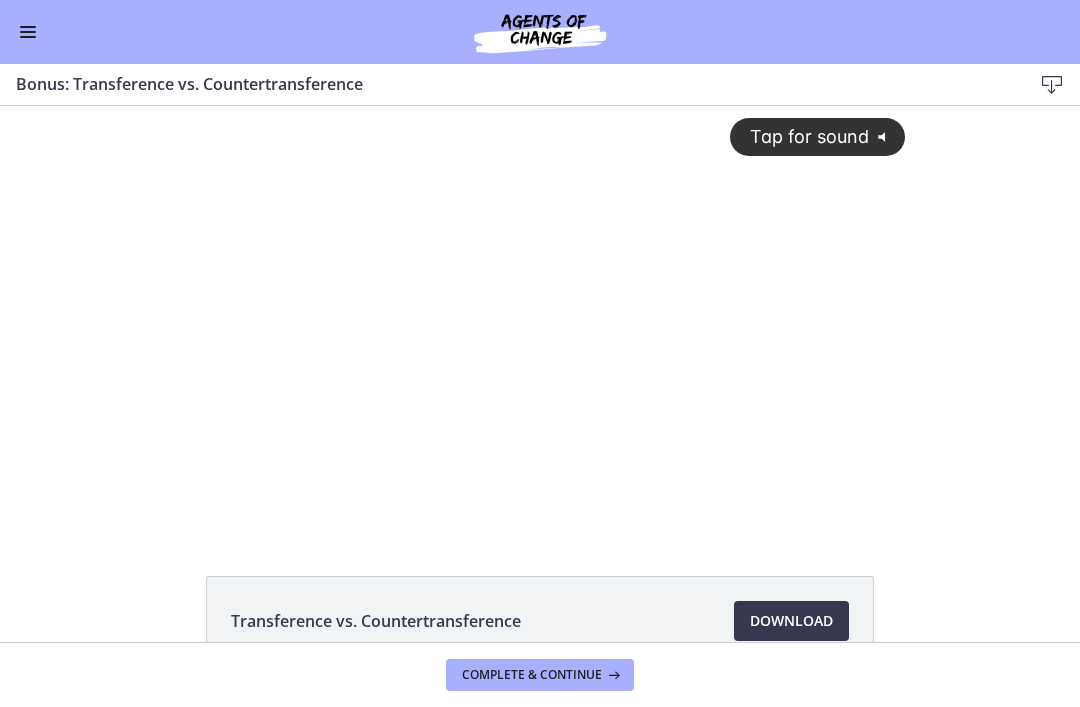 scroll, scrollTop: 0, scrollLeft: 0, axis: both 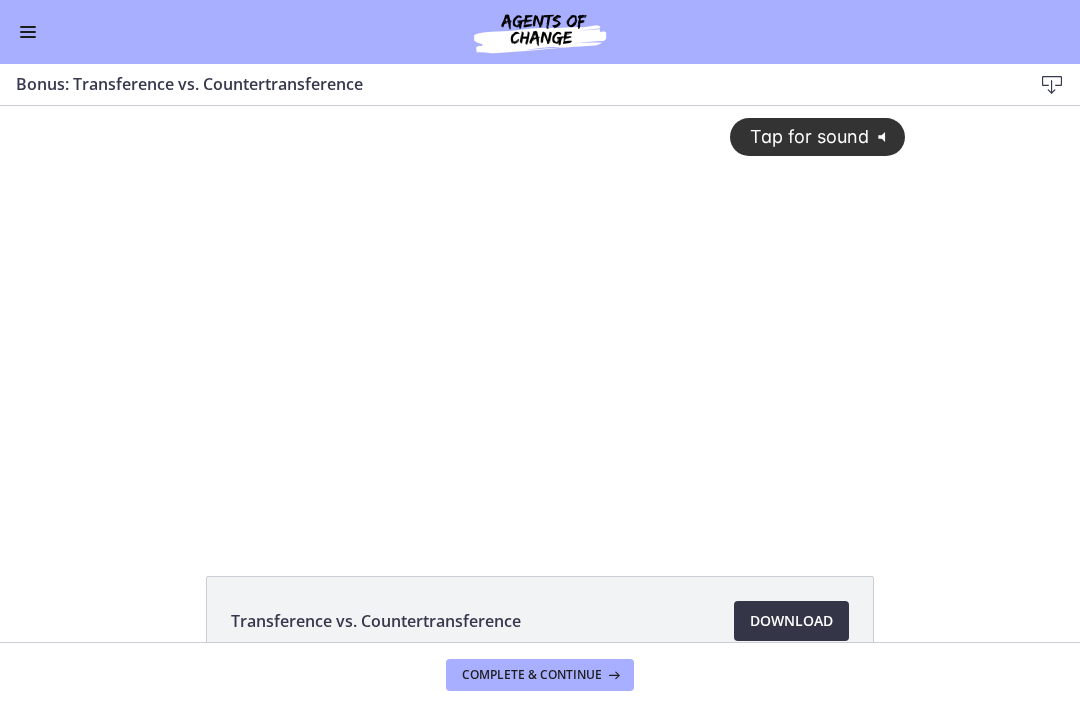 click on "Download
Opens in a new window" at bounding box center [791, 621] 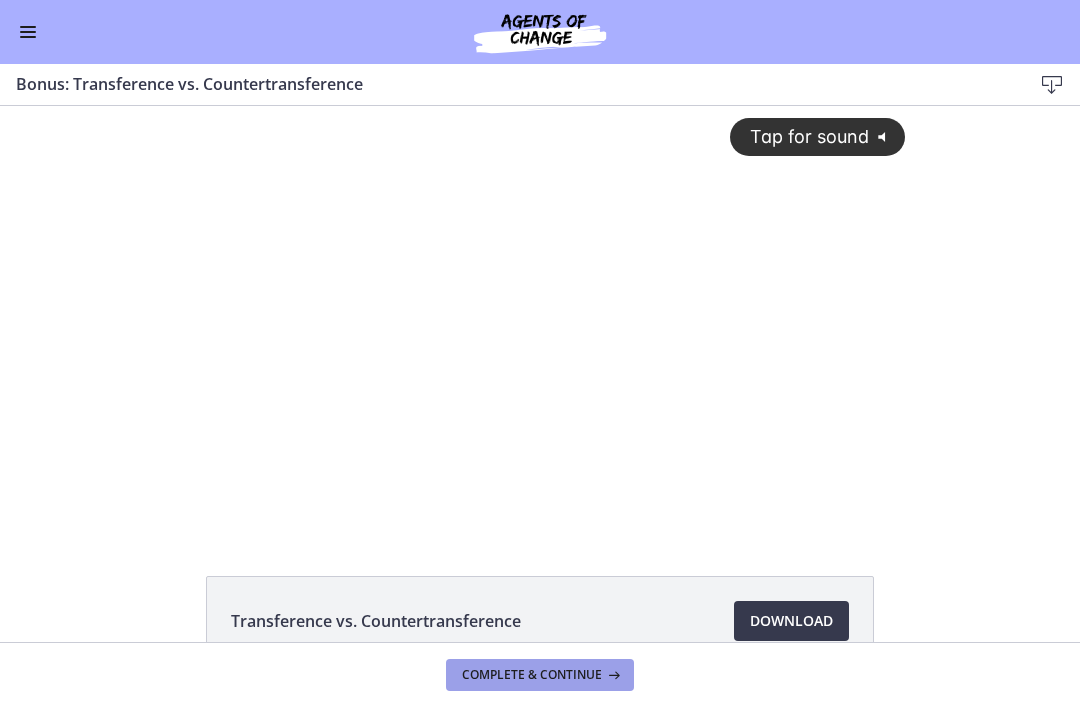 click at bounding box center (612, 675) 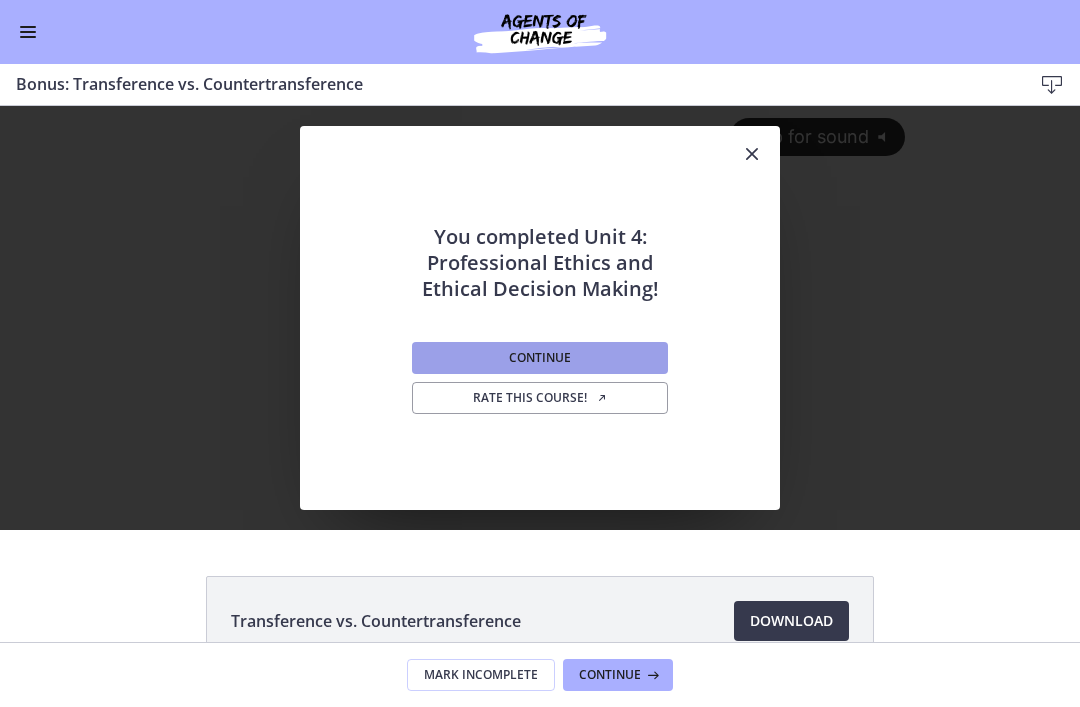 click on "Continue" at bounding box center [540, 358] 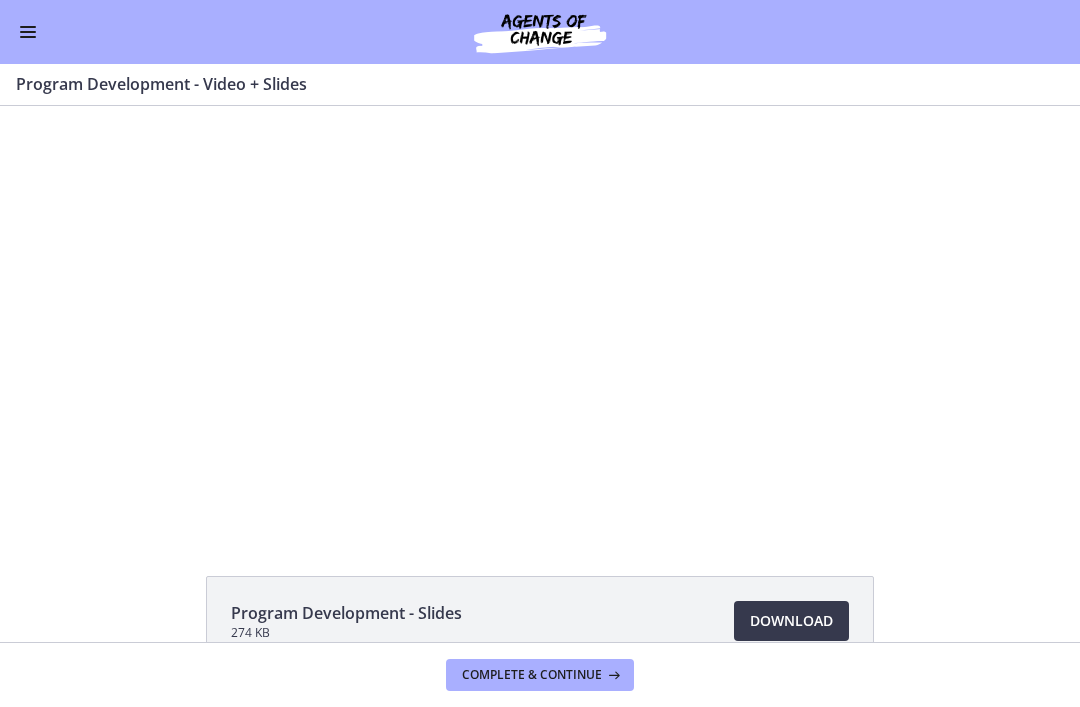 scroll, scrollTop: 0, scrollLeft: 0, axis: both 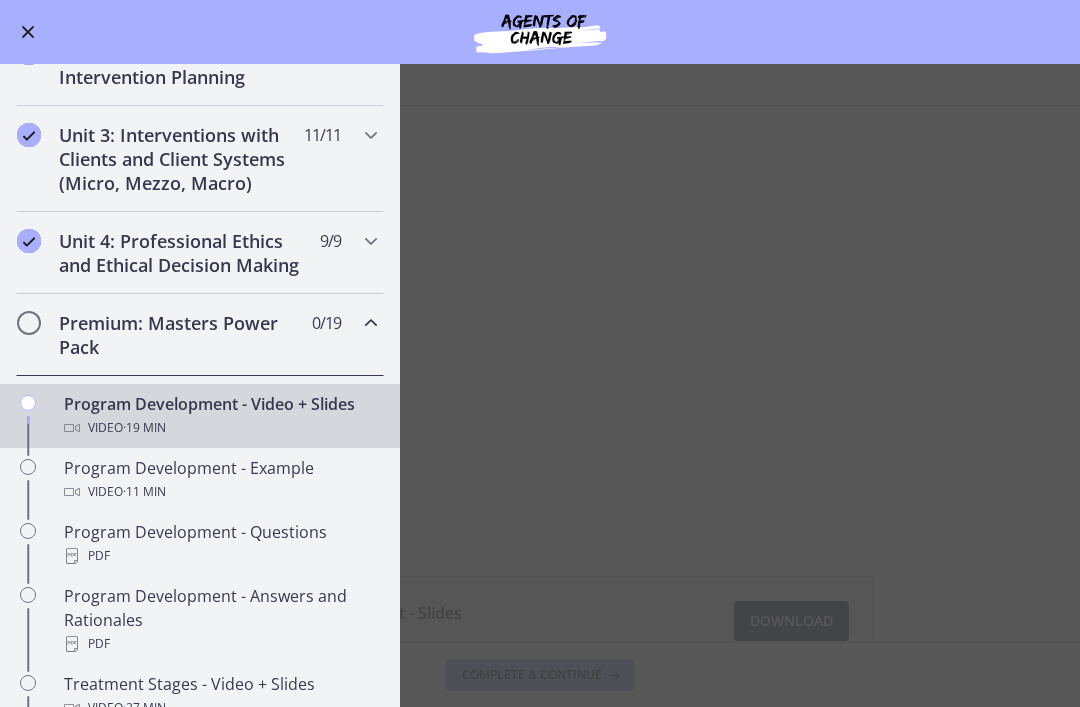 click on "Premium: Masters Power Pack" at bounding box center (181, 335) 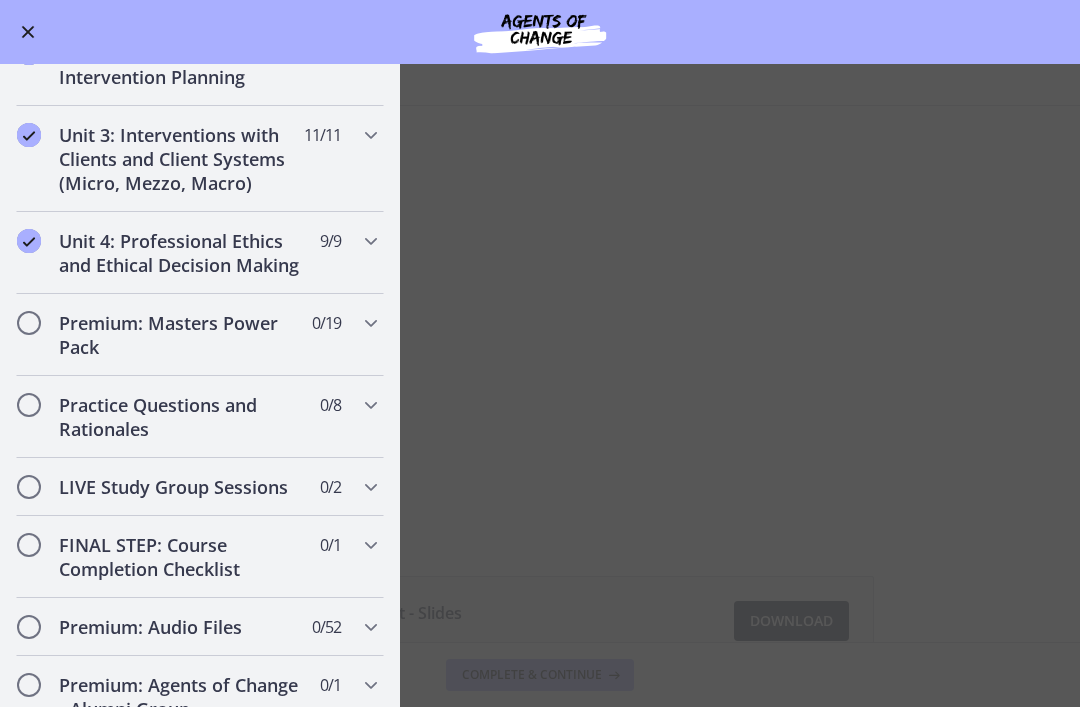 click on "Program Development - Video + Slides
Enable fullscreen
Program Development - Slides
274 KB
Download
Opens in a new window
Complete & continue" at bounding box center [540, 385] 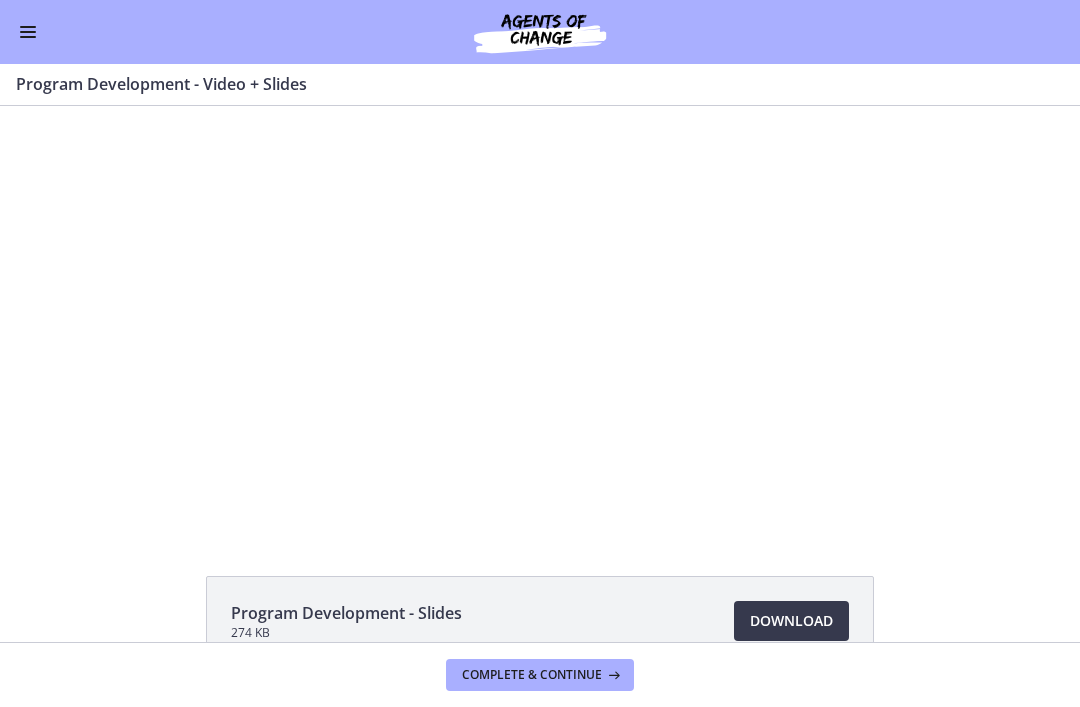 click at bounding box center (540, 318) 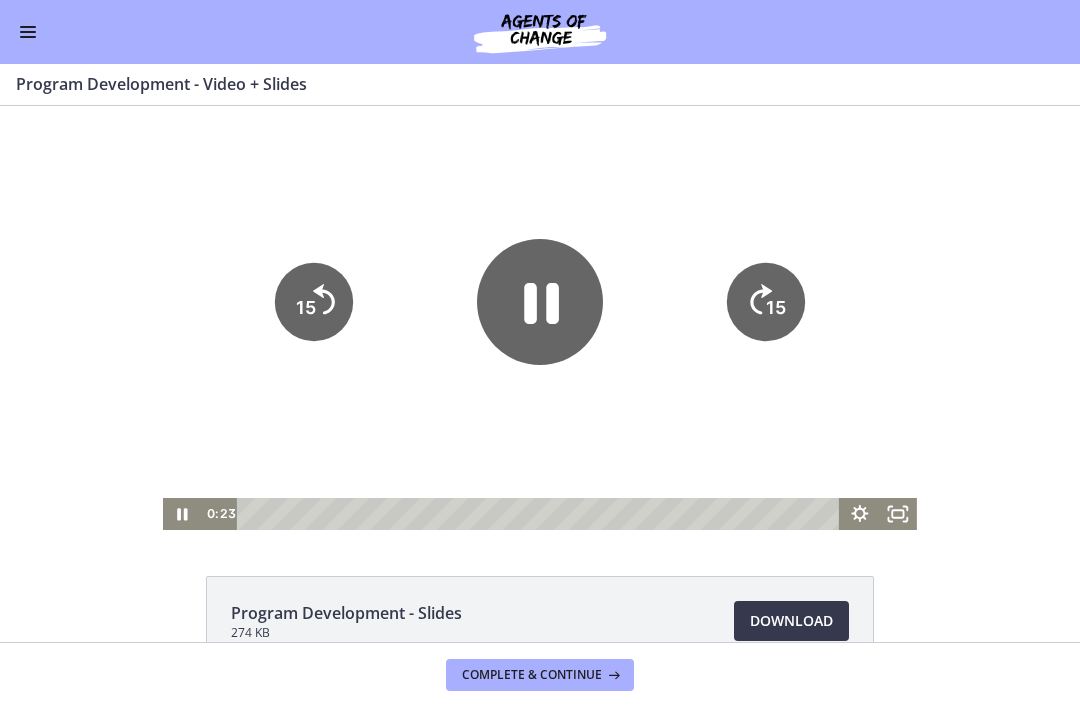 click 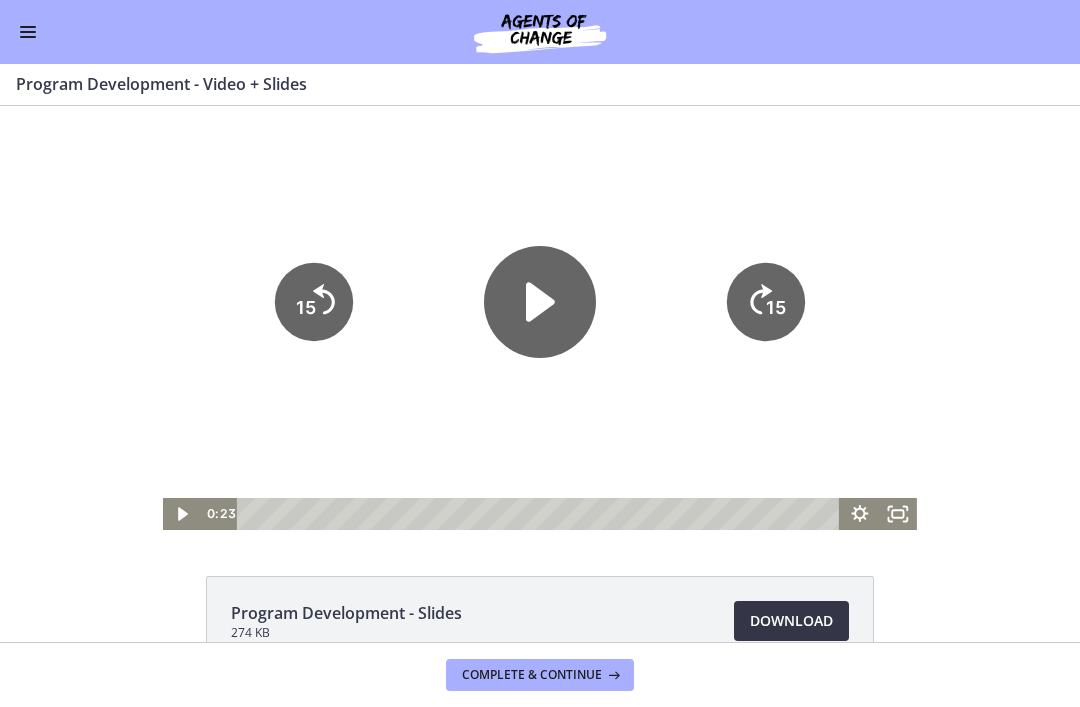click on "Download
Opens in a new window" at bounding box center [791, 621] 